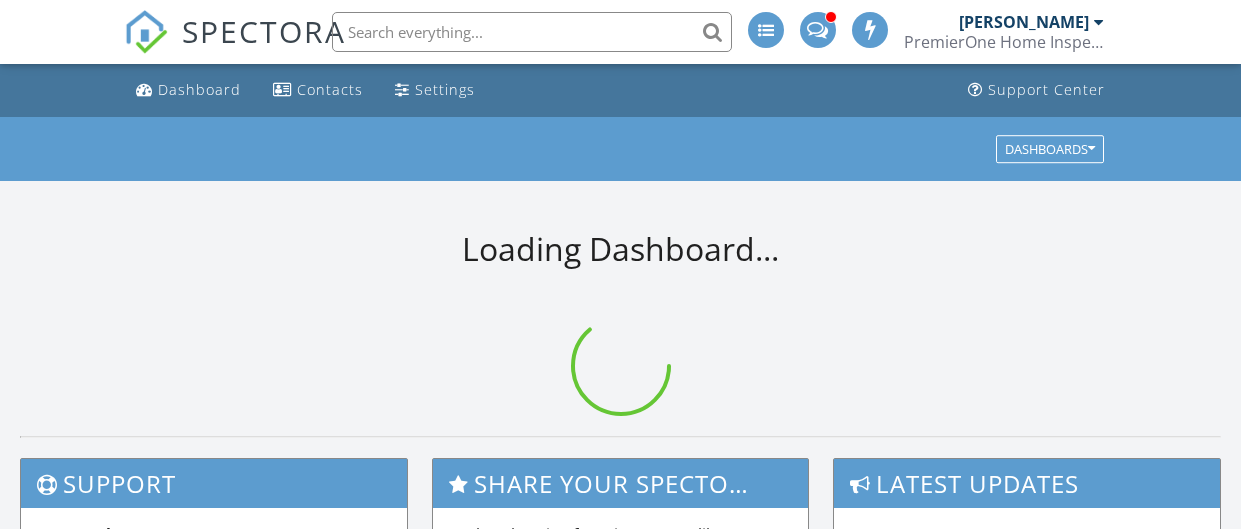 scroll, scrollTop: 0, scrollLeft: 0, axis: both 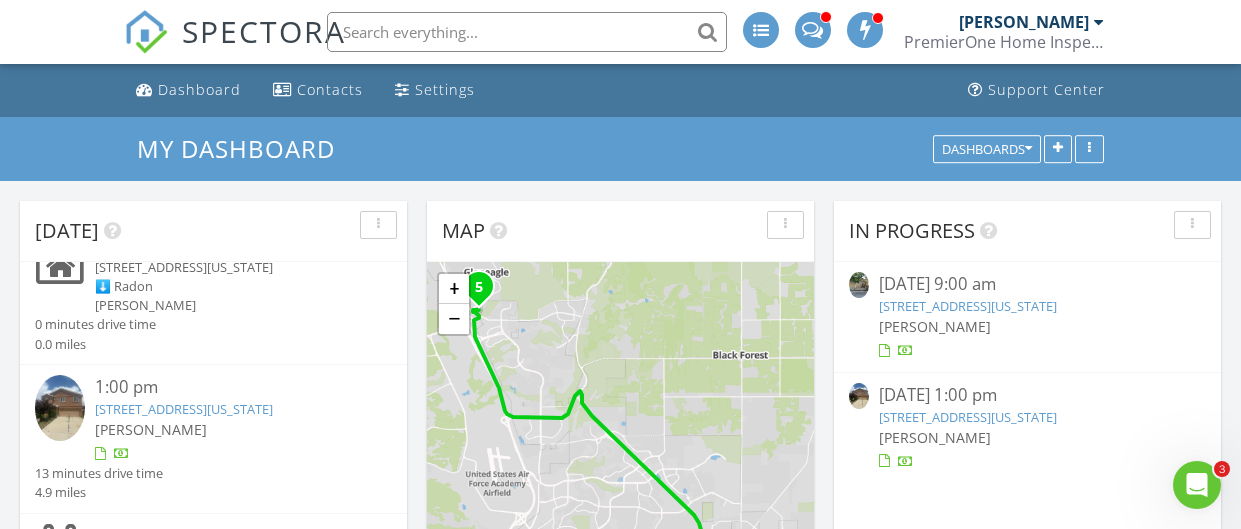 click on "[STREET_ADDRESS][US_STATE]" at bounding box center (184, 409) 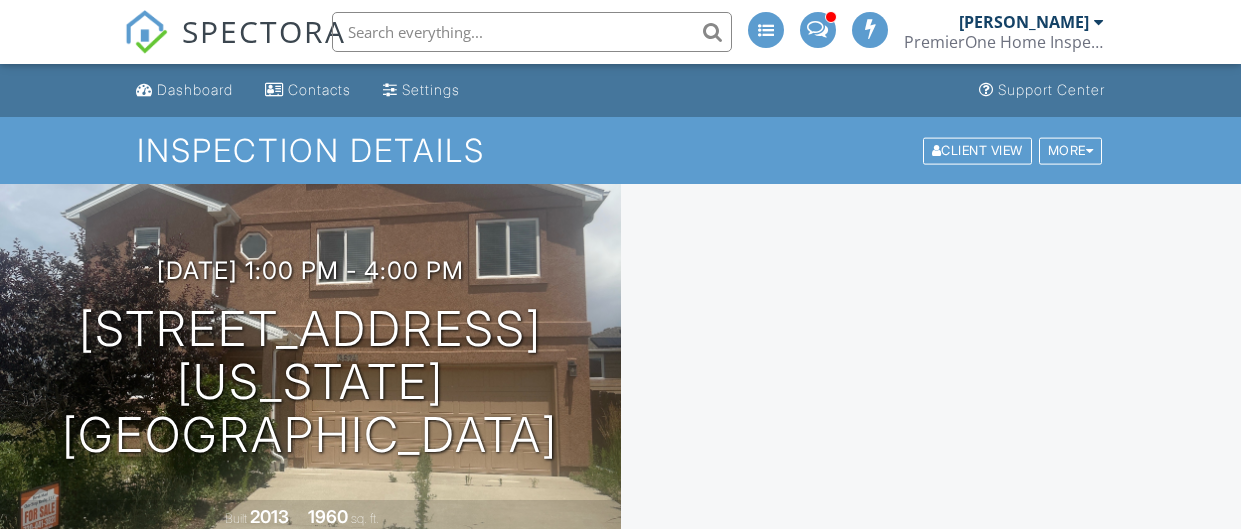scroll, scrollTop: 0, scrollLeft: 0, axis: both 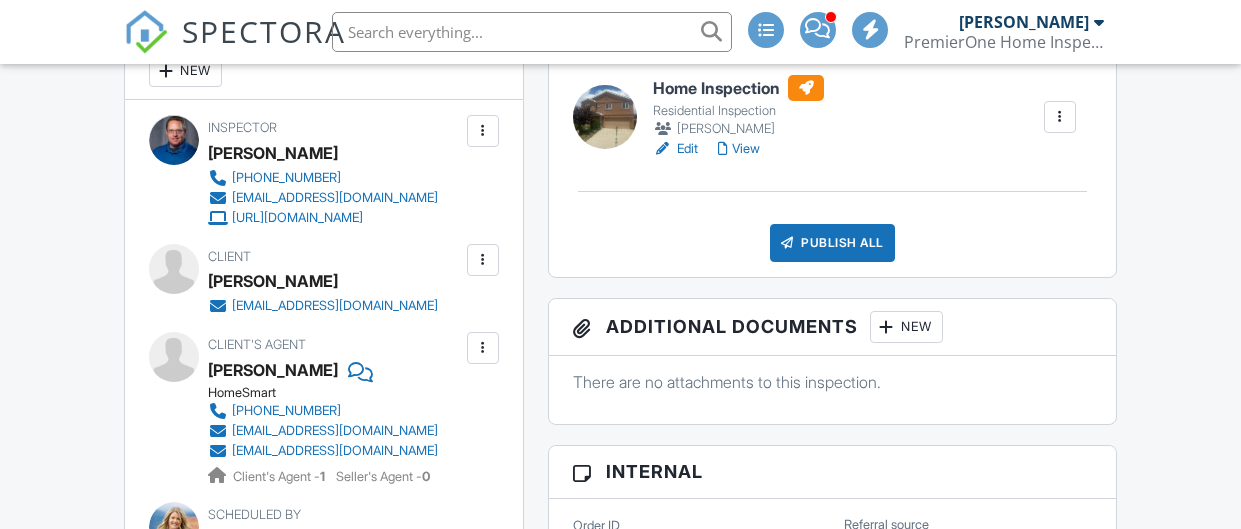 click on "Edit" at bounding box center [675, 149] 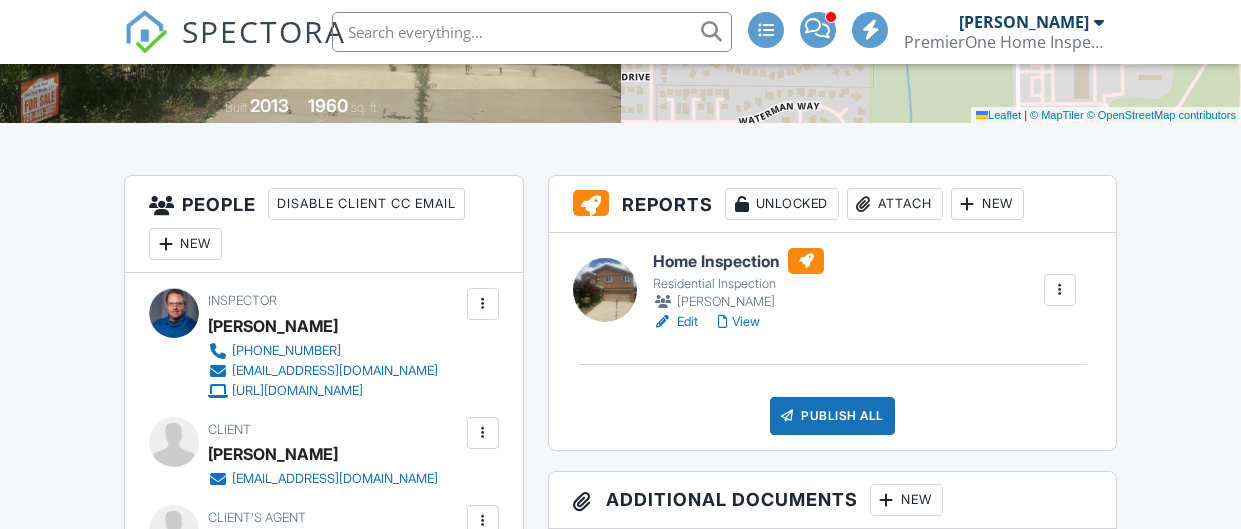 scroll, scrollTop: 488, scrollLeft: 0, axis: vertical 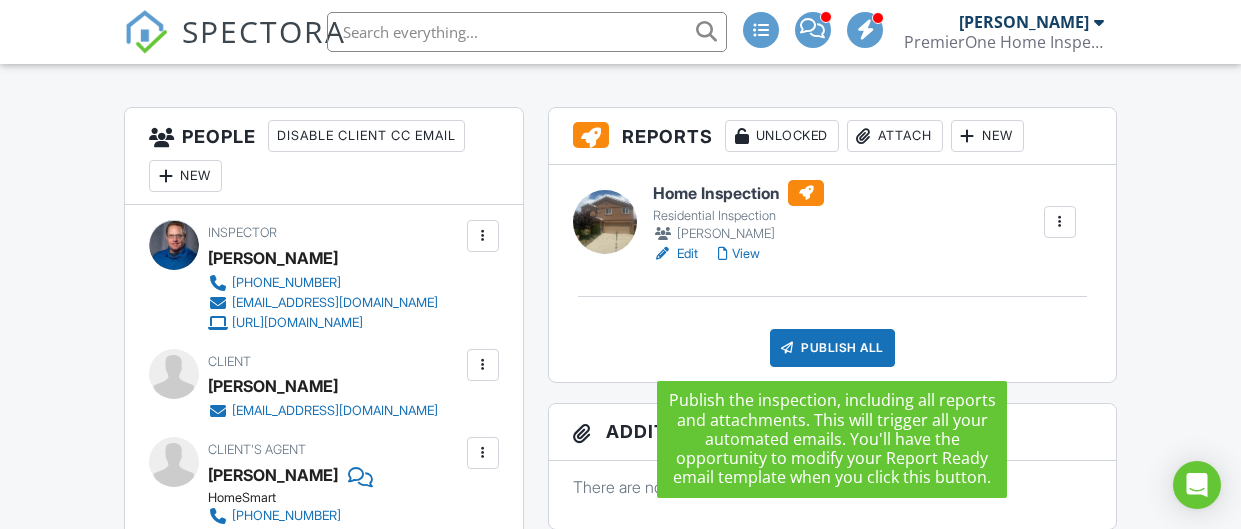 click on "Publish All" at bounding box center [832, 348] 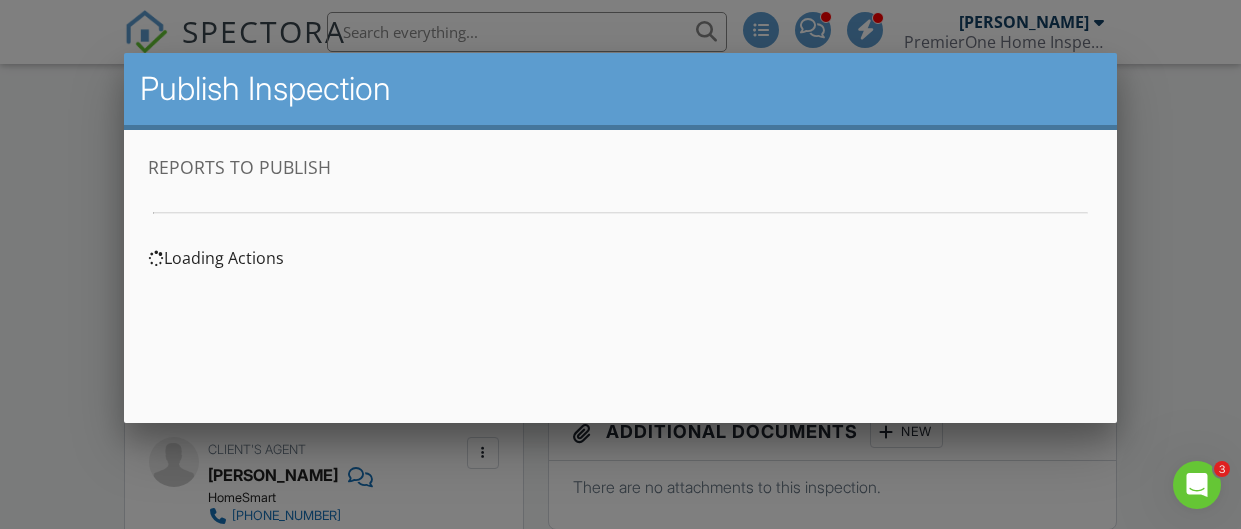 scroll, scrollTop: 0, scrollLeft: 0, axis: both 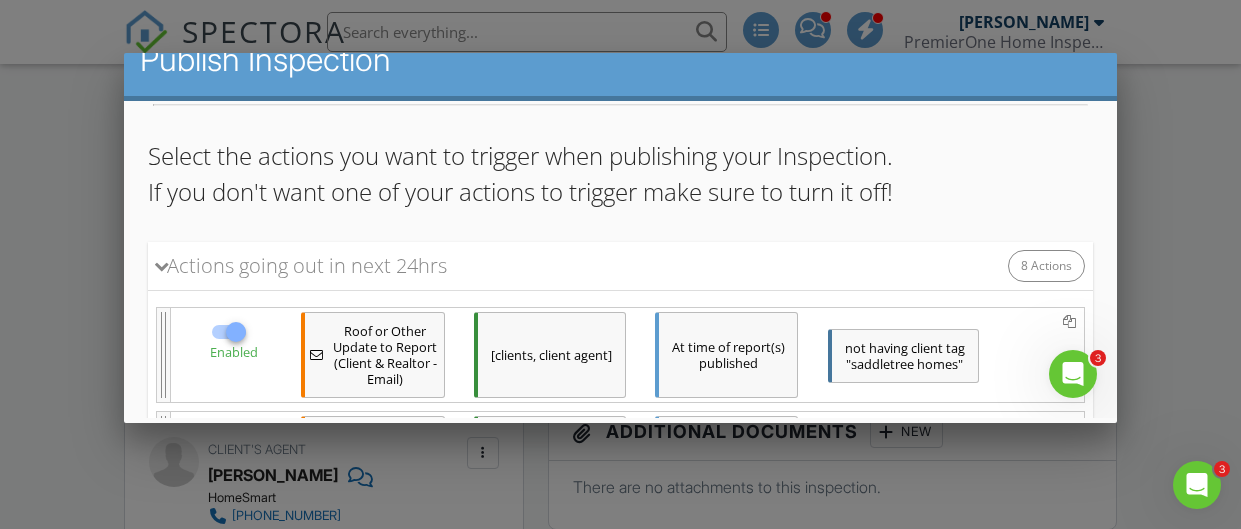 click at bounding box center (620, 230) 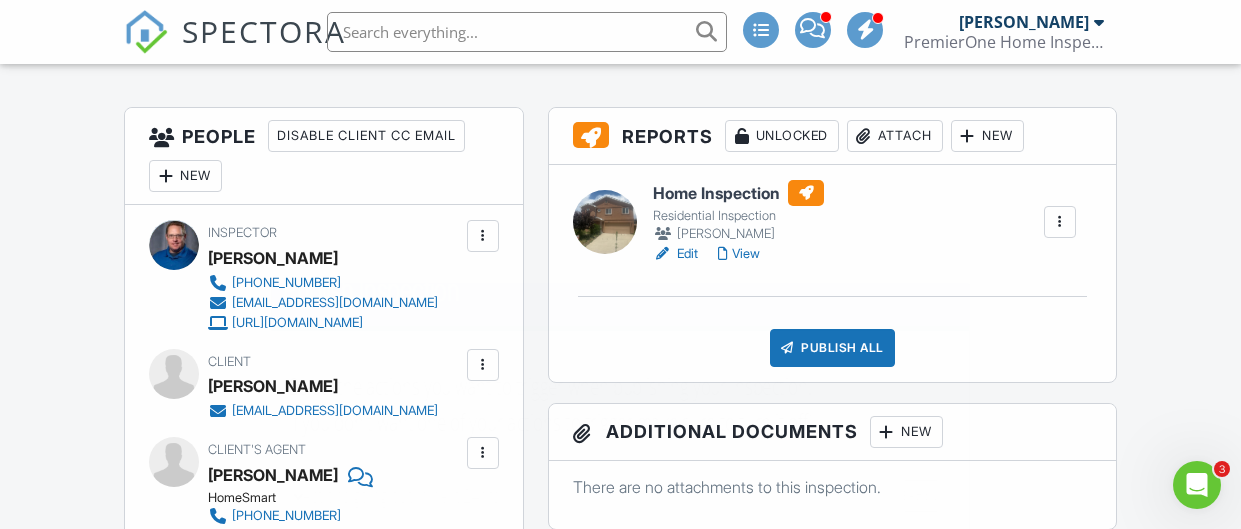 scroll, scrollTop: 0, scrollLeft: 0, axis: both 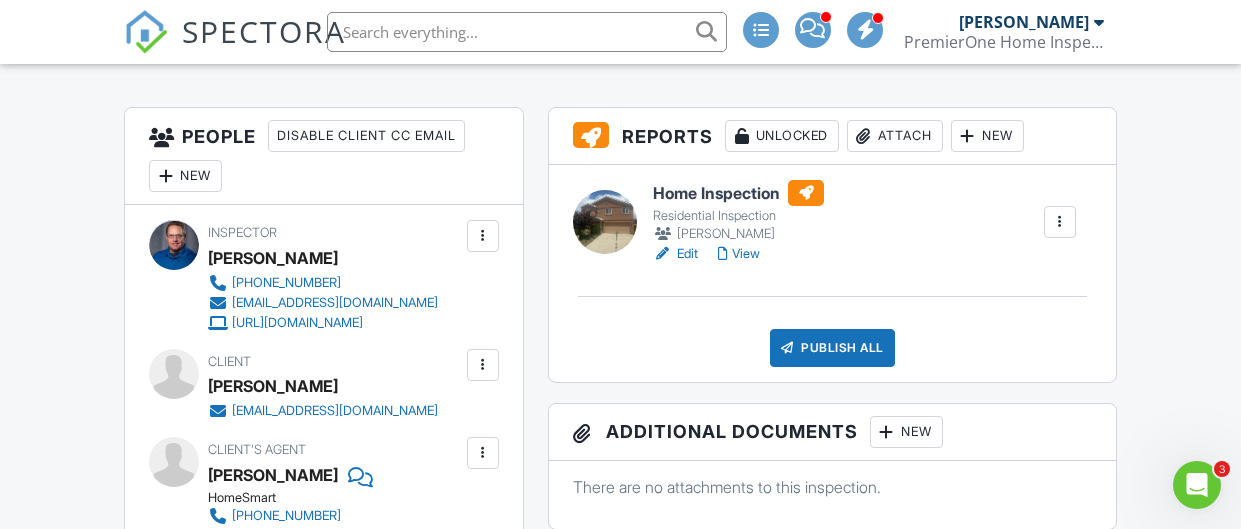 click at bounding box center (1060, 222) 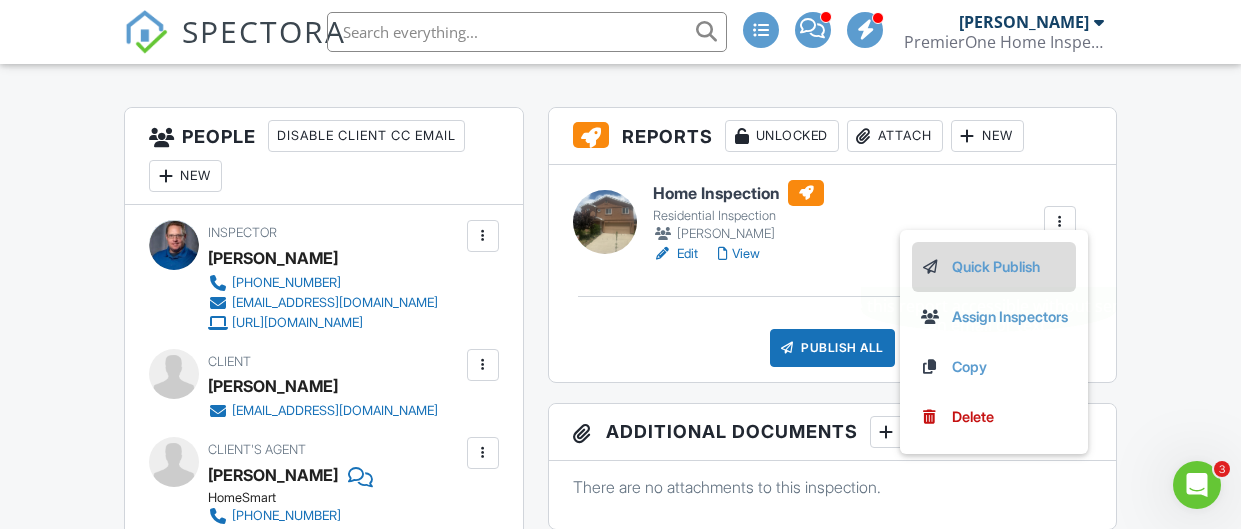 click on "Quick Publish" at bounding box center (994, 267) 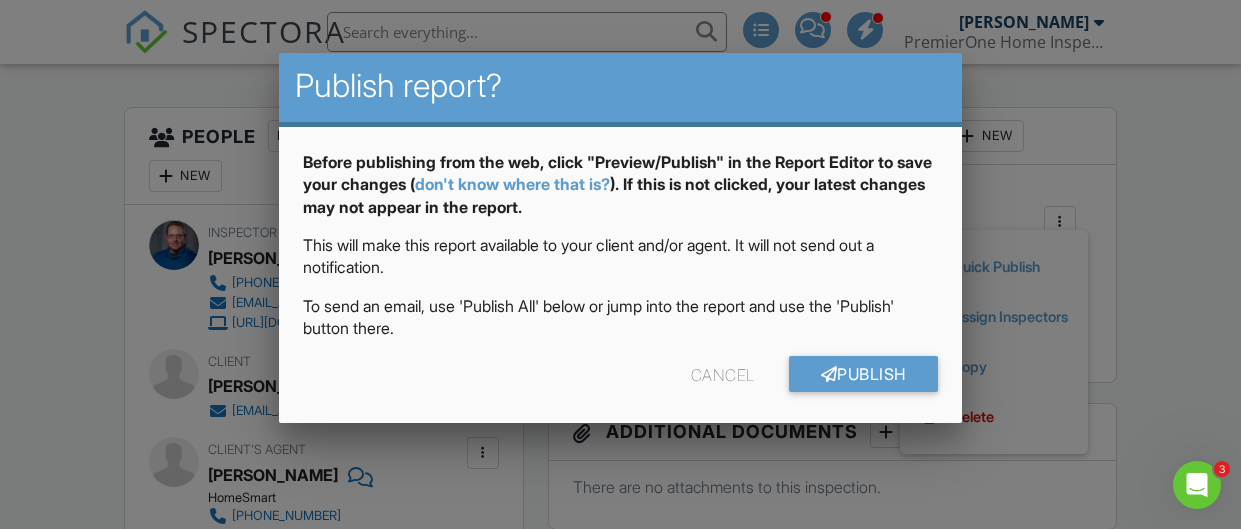 scroll, scrollTop: 0, scrollLeft: 0, axis: both 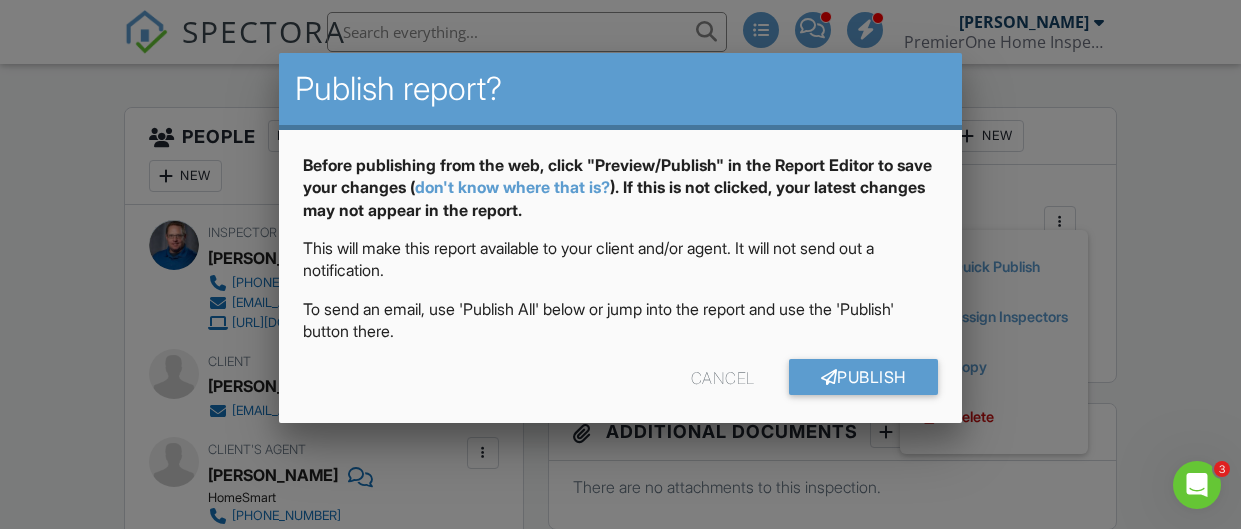 click at bounding box center [620, 230] 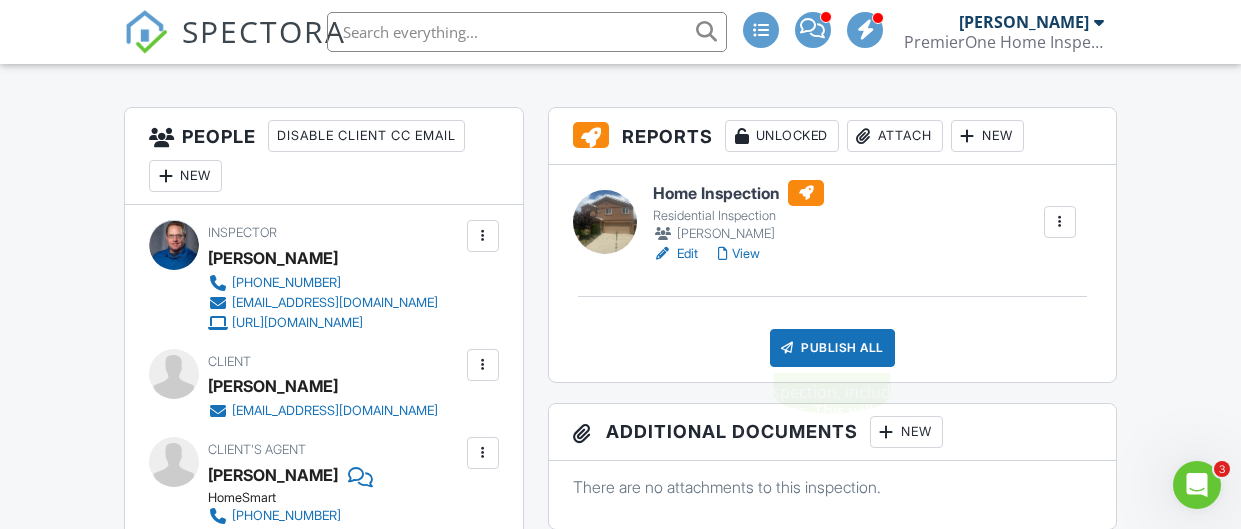click on "Publish All" at bounding box center [832, 348] 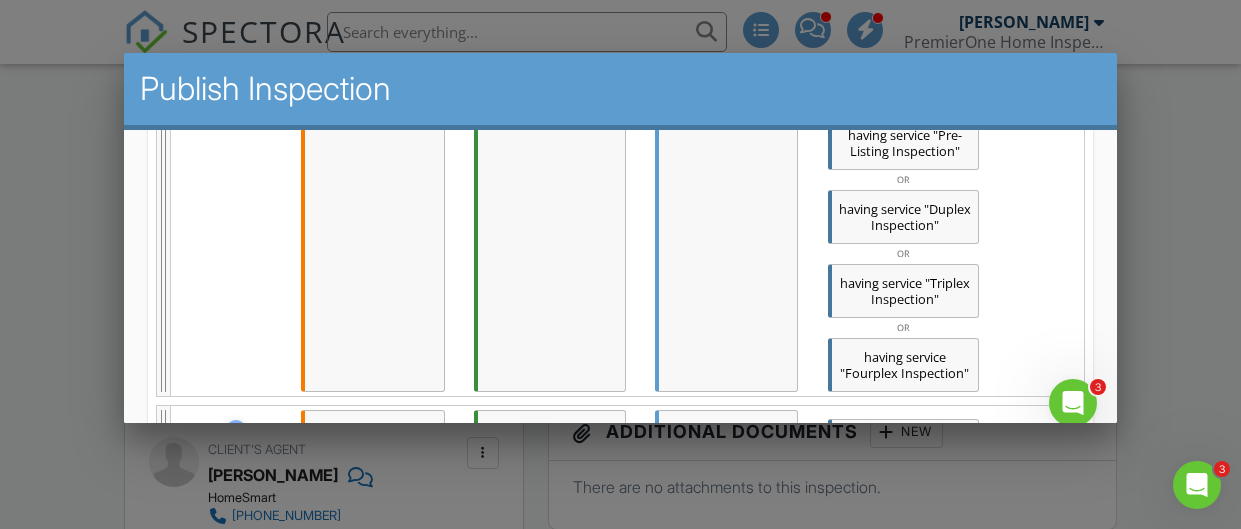 scroll, scrollTop: 1237, scrollLeft: 0, axis: vertical 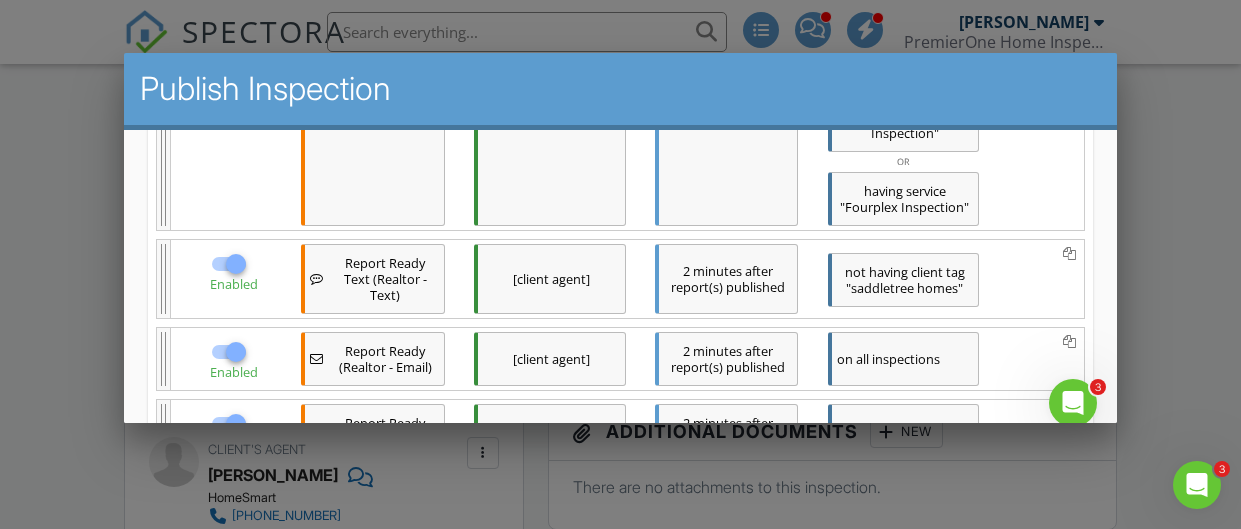click on "Save & Publish" at bounding box center (620, 513) 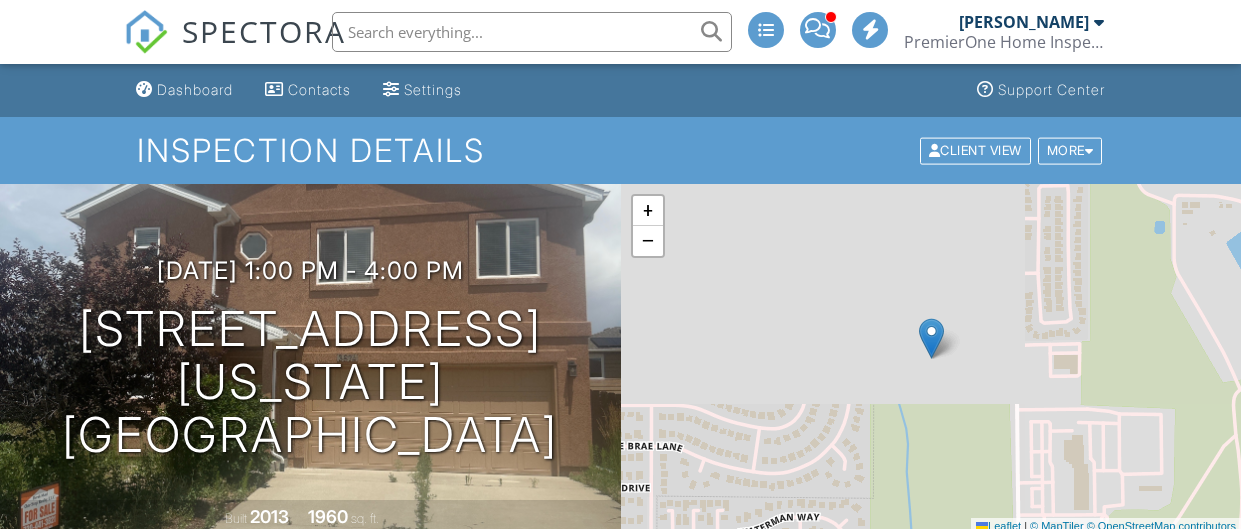 scroll, scrollTop: 0, scrollLeft: 0, axis: both 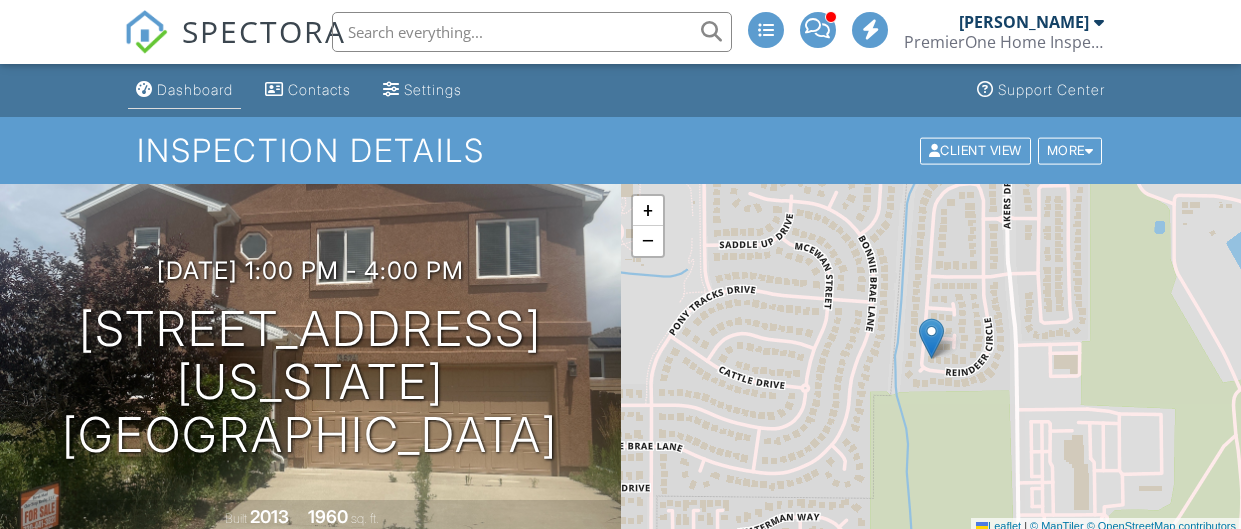 click on "Dashboard" at bounding box center (195, 89) 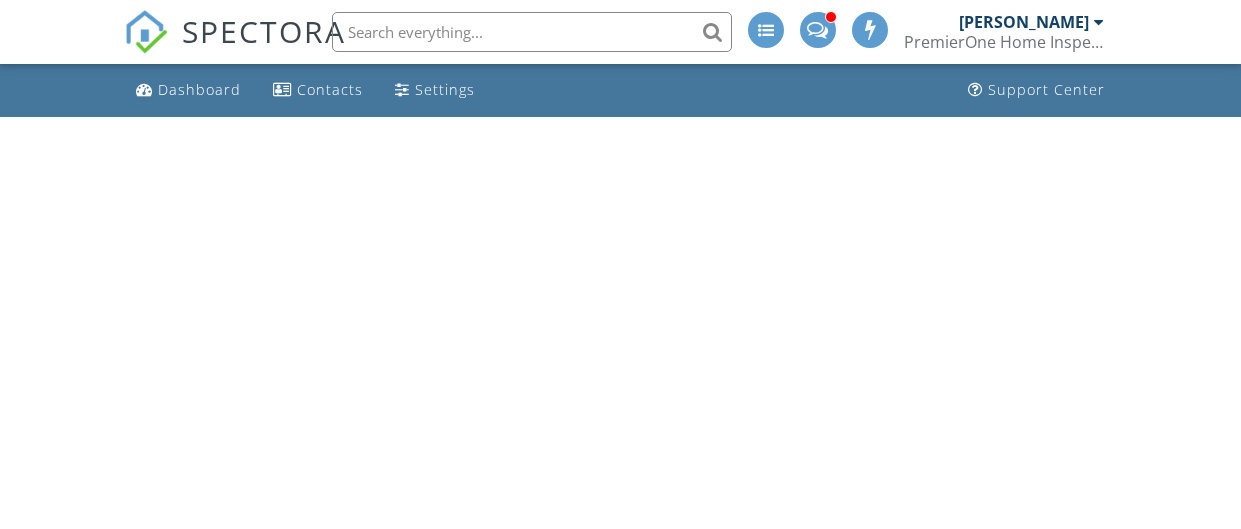 scroll, scrollTop: 0, scrollLeft: 0, axis: both 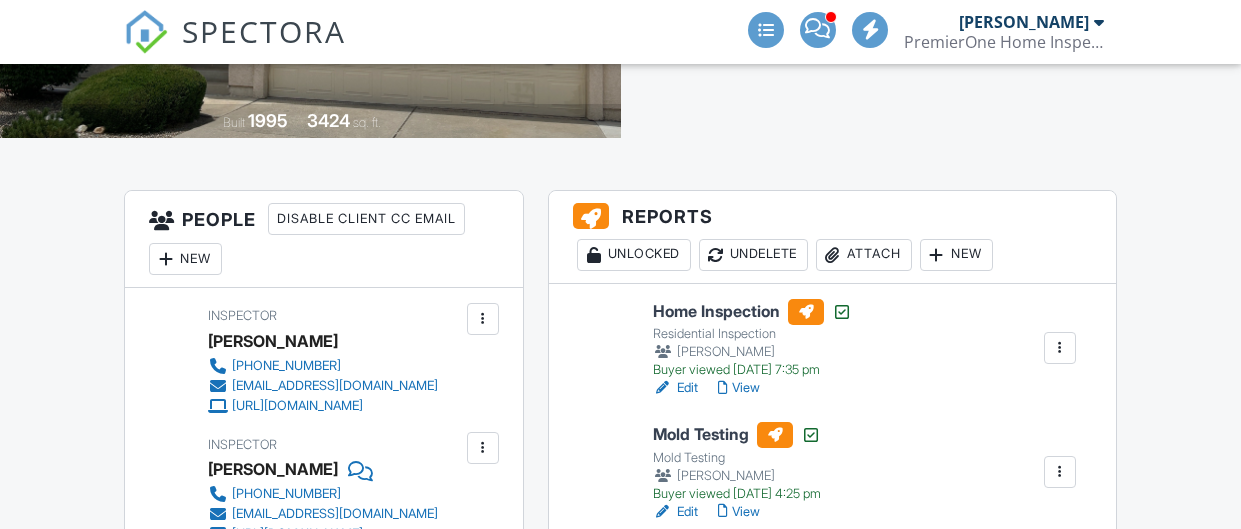 click at bounding box center (1060, 348) 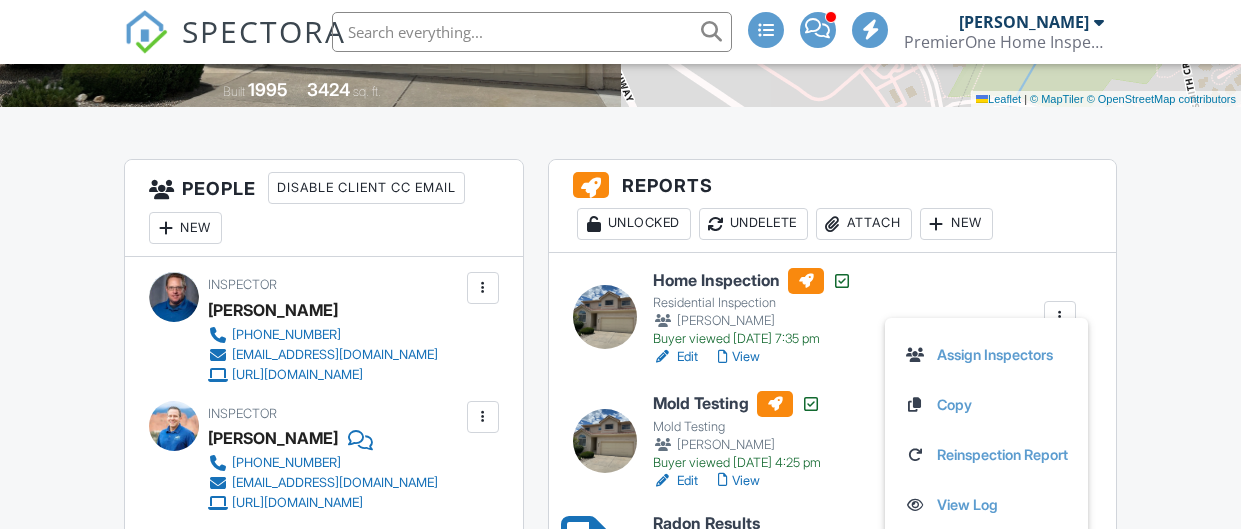 scroll, scrollTop: 427, scrollLeft: 0, axis: vertical 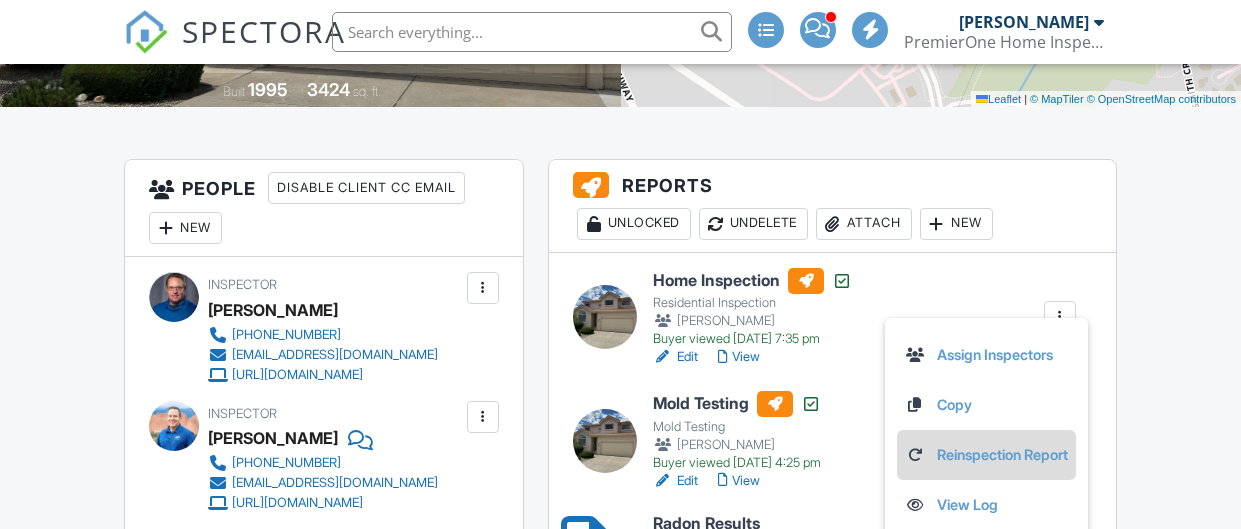 click on "Reinspection Report" at bounding box center [986, 455] 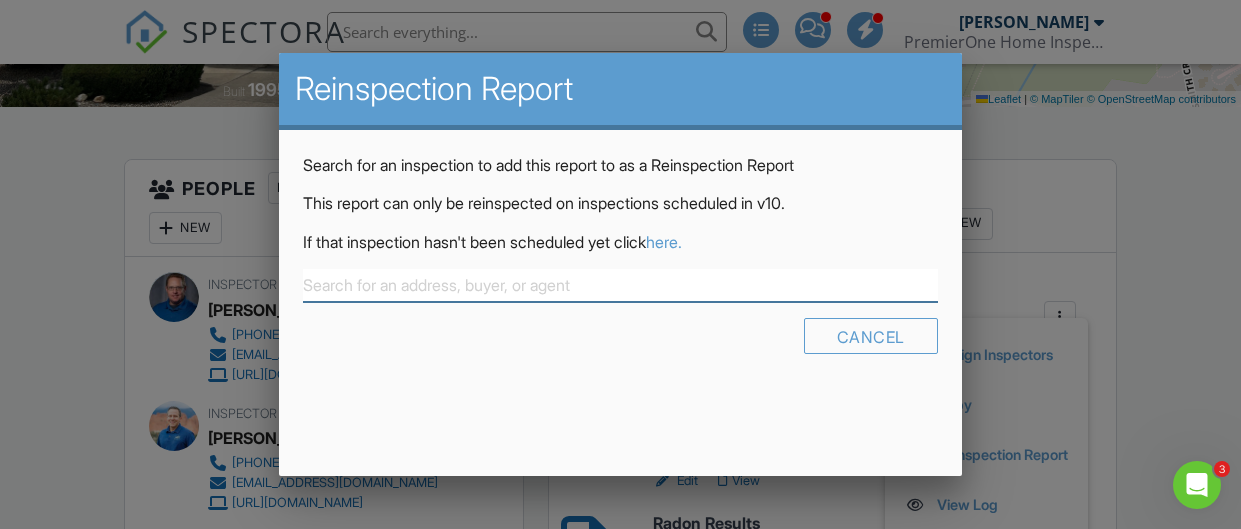 scroll, scrollTop: 0, scrollLeft: 0, axis: both 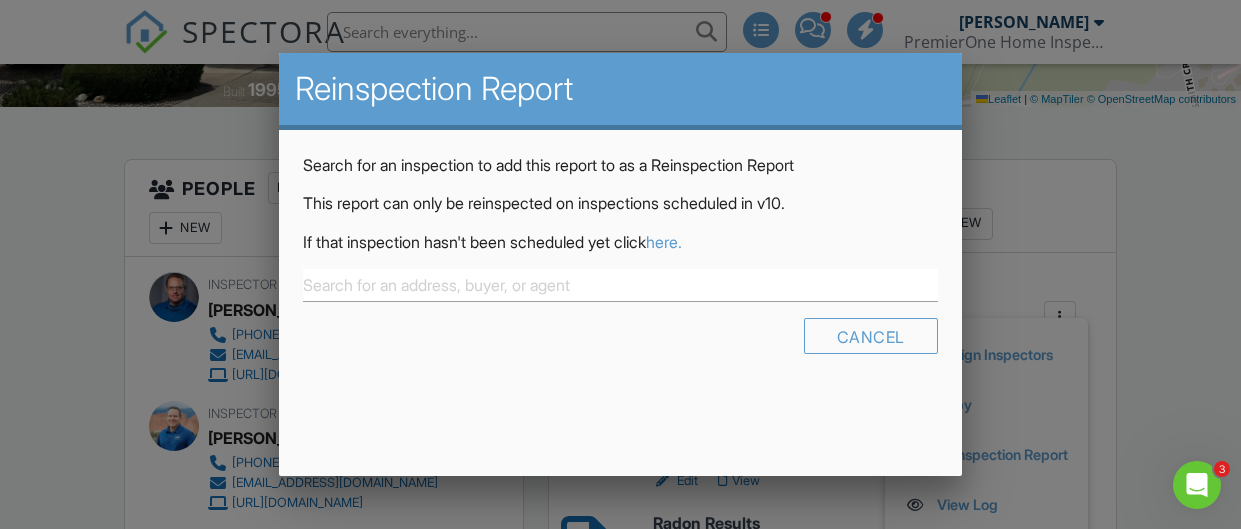 click at bounding box center (620, 230) 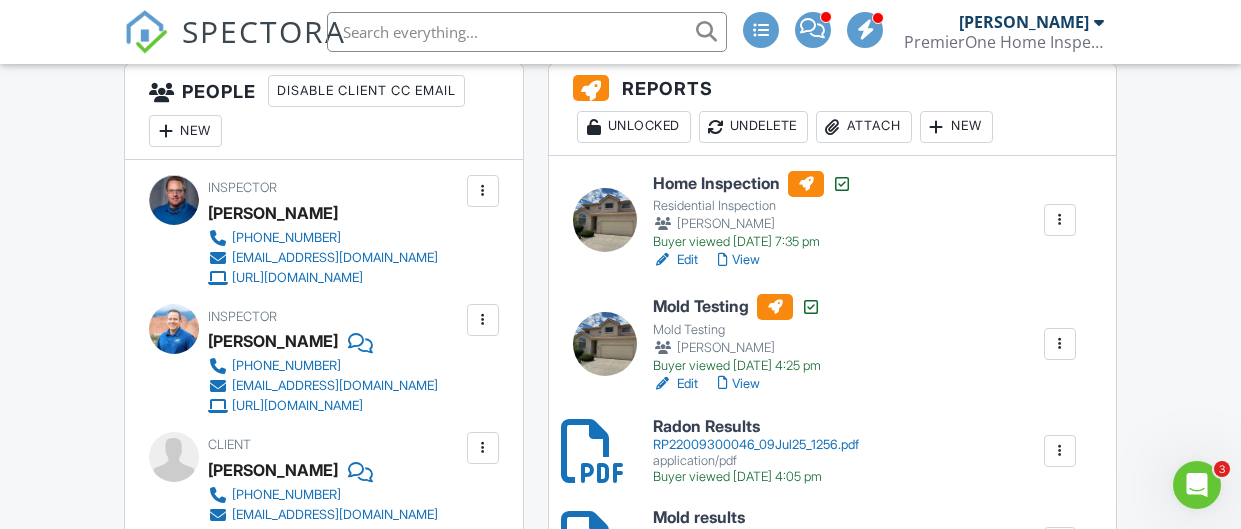 scroll, scrollTop: 498, scrollLeft: 0, axis: vertical 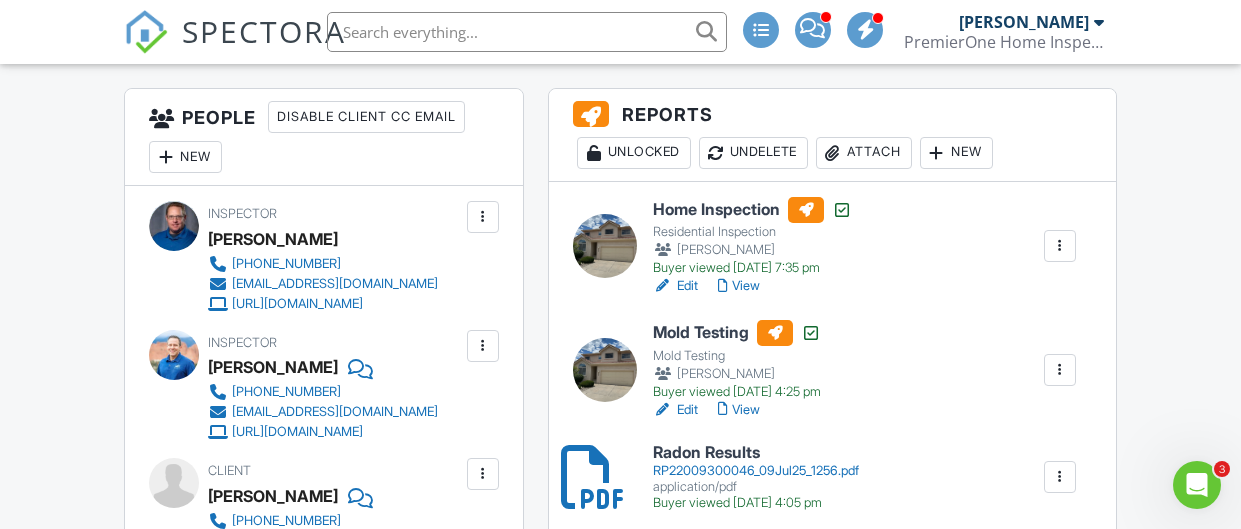 click at bounding box center [1060, 246] 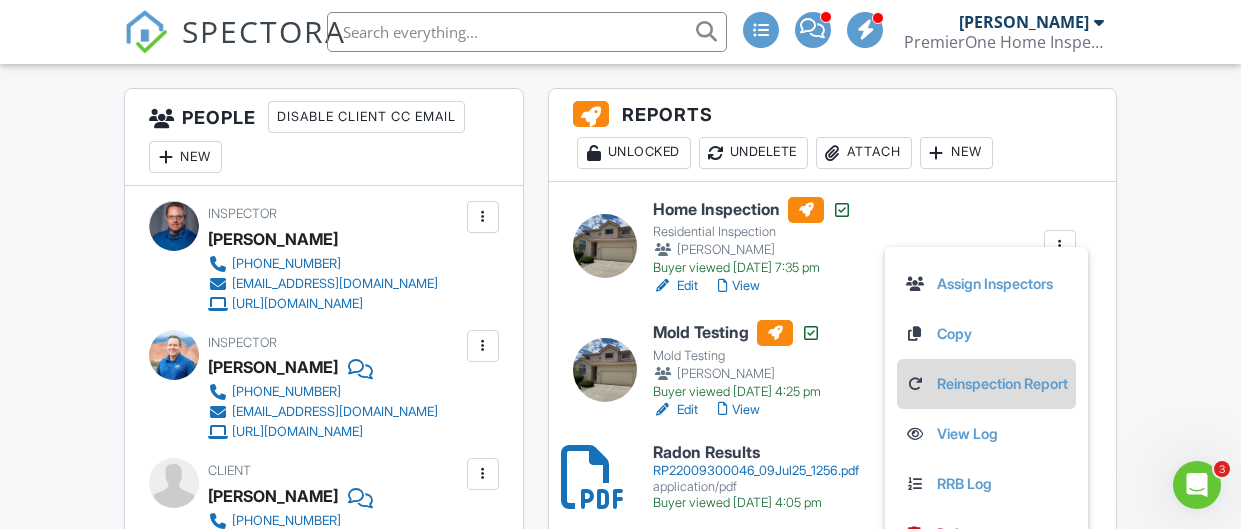 click on "Reinspection Report" at bounding box center (986, 384) 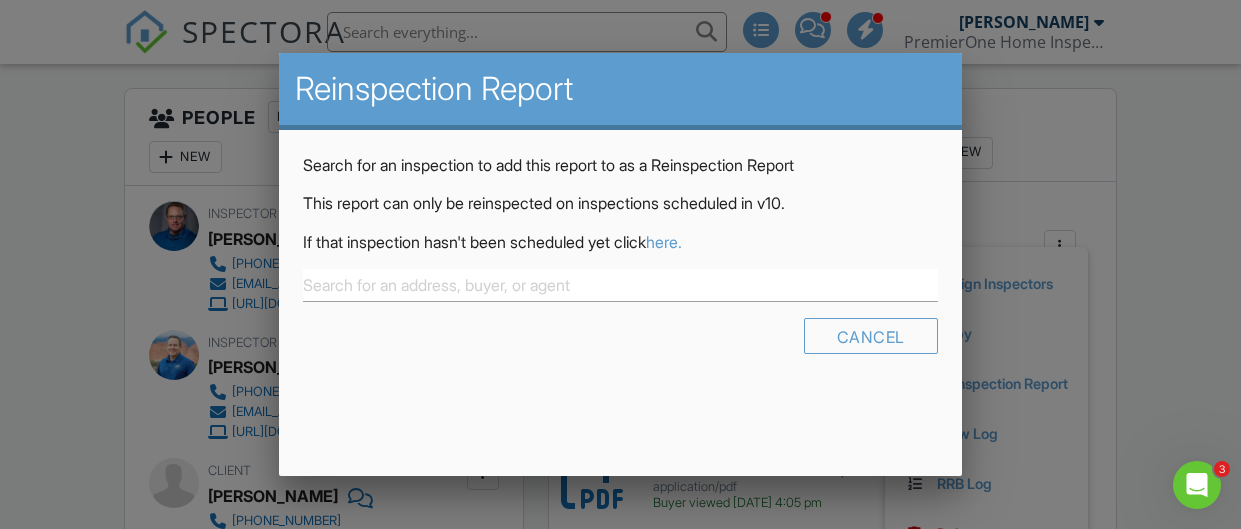 click at bounding box center [620, 230] 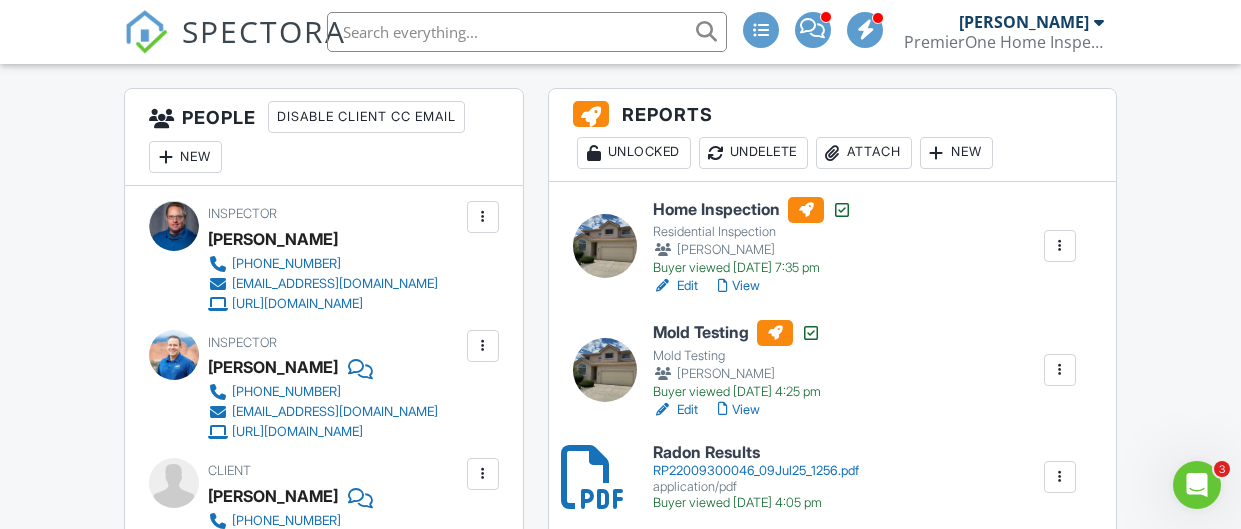 click at bounding box center [1060, 246] 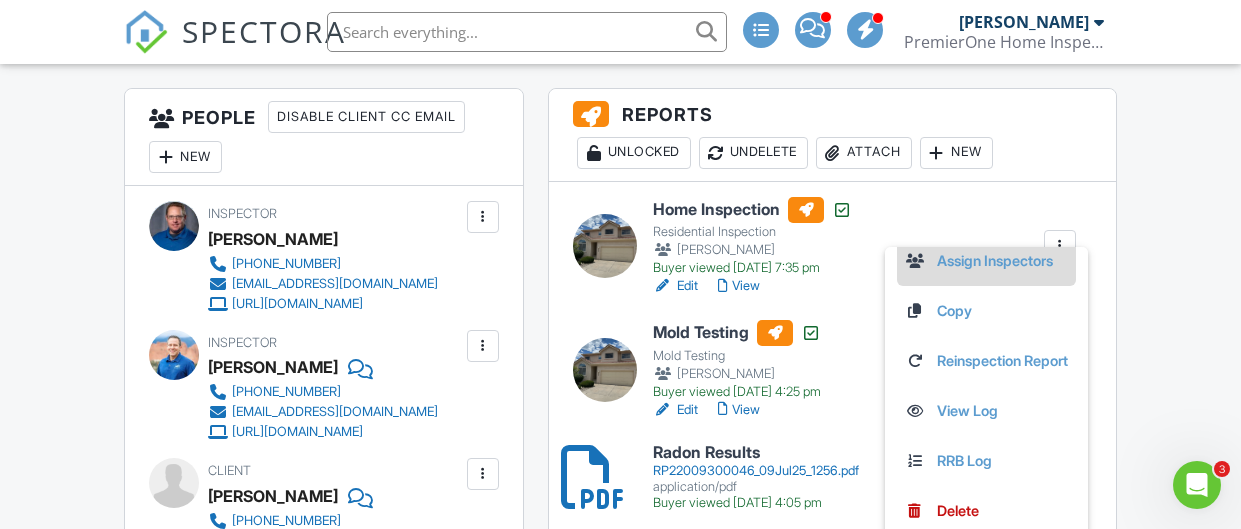 scroll, scrollTop: 24, scrollLeft: 0, axis: vertical 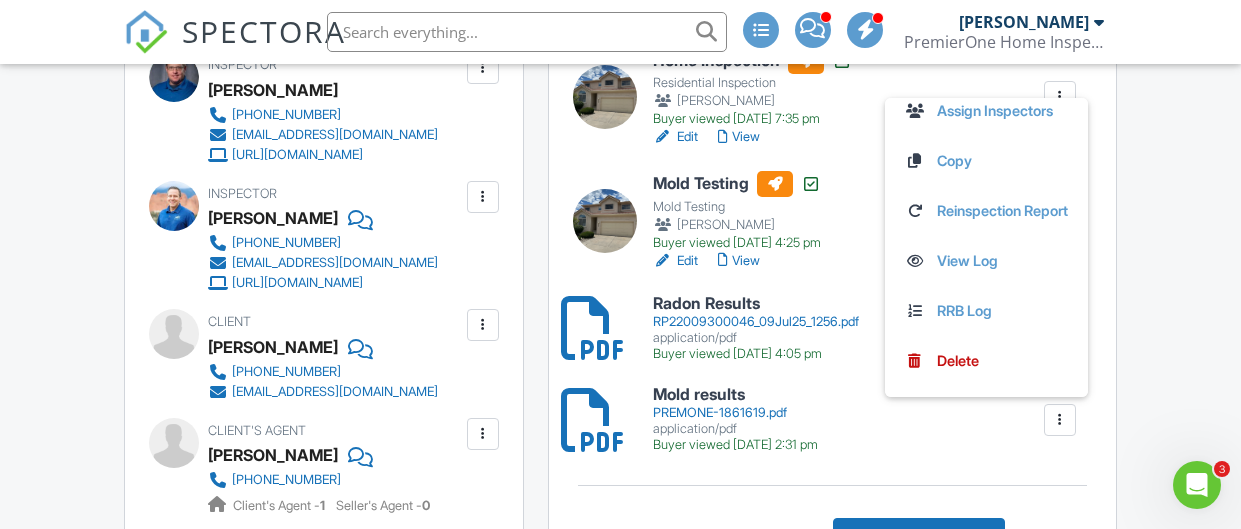 click on "Dashboard
Contacts
Settings
Support Center
Inspection Details
Client View
More
Property Details
Reschedule
Reorder / Copy
Share
Cancel
Delete
Print Order
Convert to V9
07/09/2025  1:00 pm
- 3:30 pm
174 Luxury Ln
Colorado Springs, CO 80921
Built
1995
3424
sq. ft.
+ −  Leaflet   |   © MapTiler   © OpenStreetMap contributors
All emails and texts are disabled for this inspection!
All emails and texts have been disabled for this inspection. This may have happened due to someone manually disabling them or this inspection being unconfirmed when it was scheduled. To re-enable emails and texts for this inspection, click the button below.
Turn on emails and texts
Reports
Unlocked
Undelete
Attach
New" at bounding box center (620, 1808) 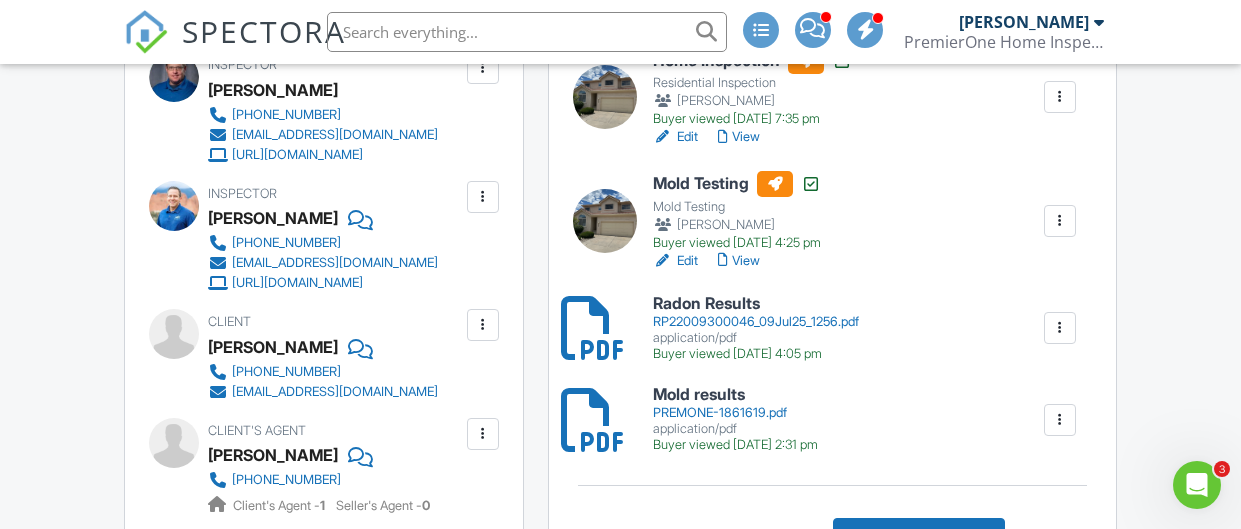 scroll, scrollTop: 0, scrollLeft: 0, axis: both 